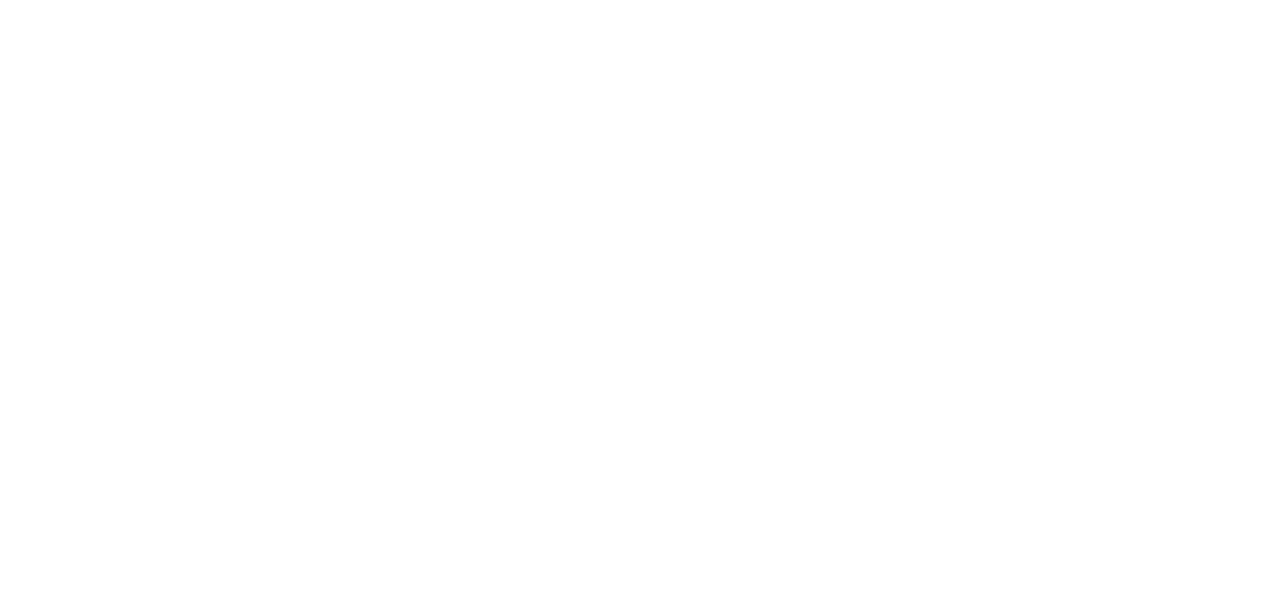scroll, scrollTop: 0, scrollLeft: 0, axis: both 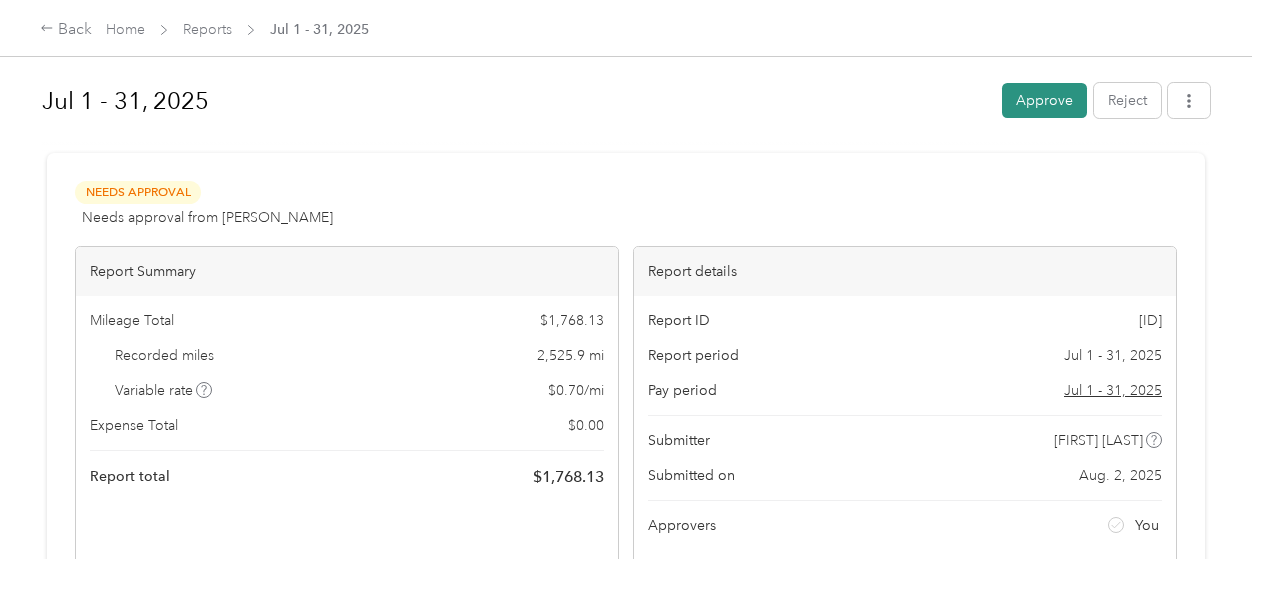 click on "Approve" at bounding box center [1044, 100] 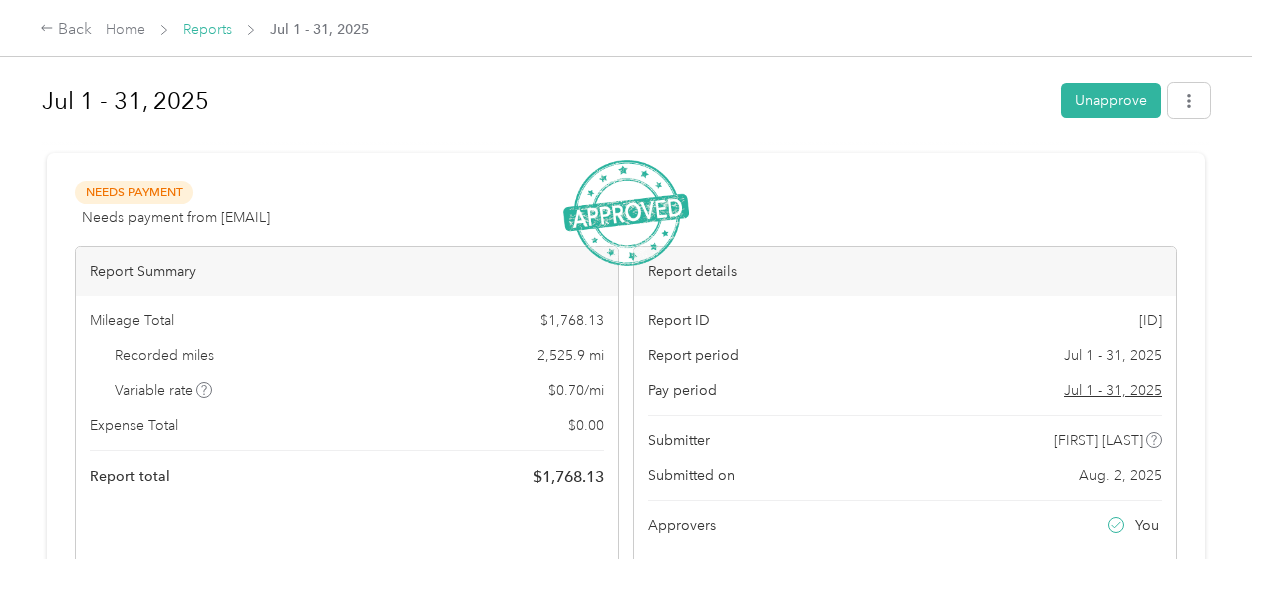 click on "Reports" at bounding box center (207, 29) 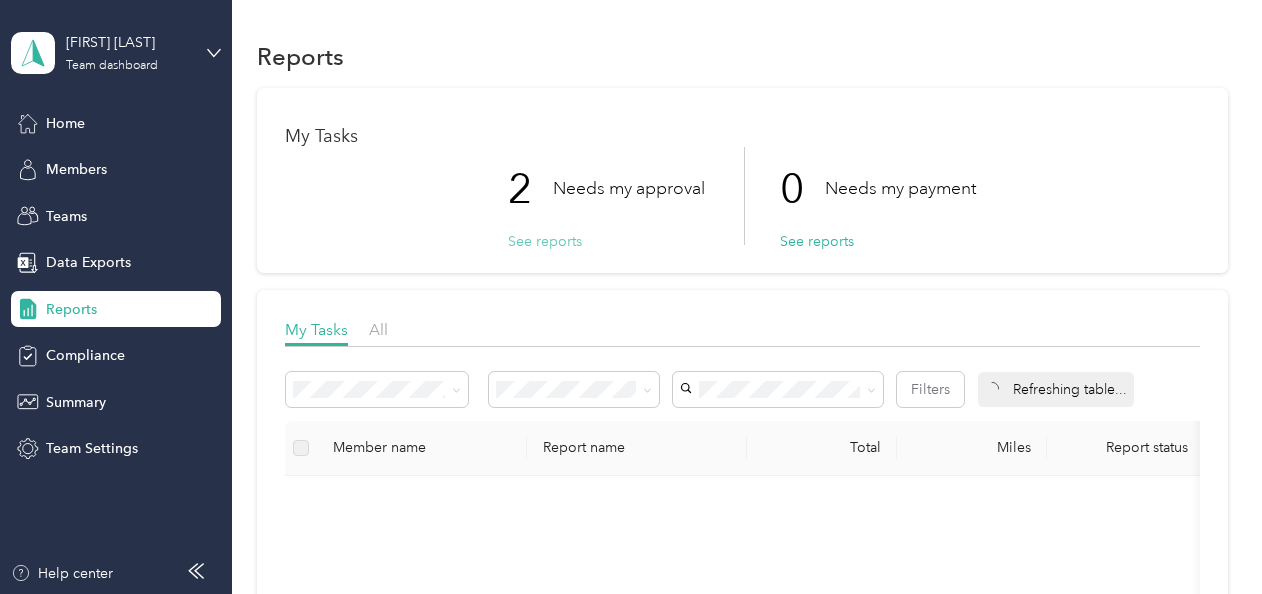 click on "See reports" at bounding box center [545, 241] 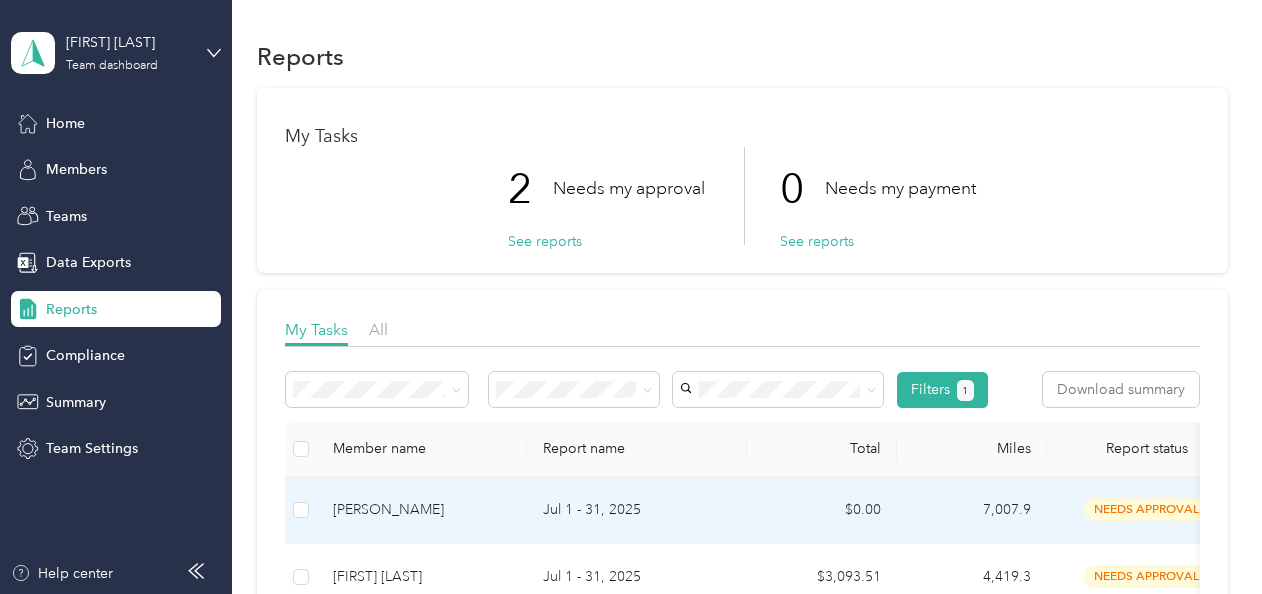 click on "[PERSON_NAME]" at bounding box center [422, 510] 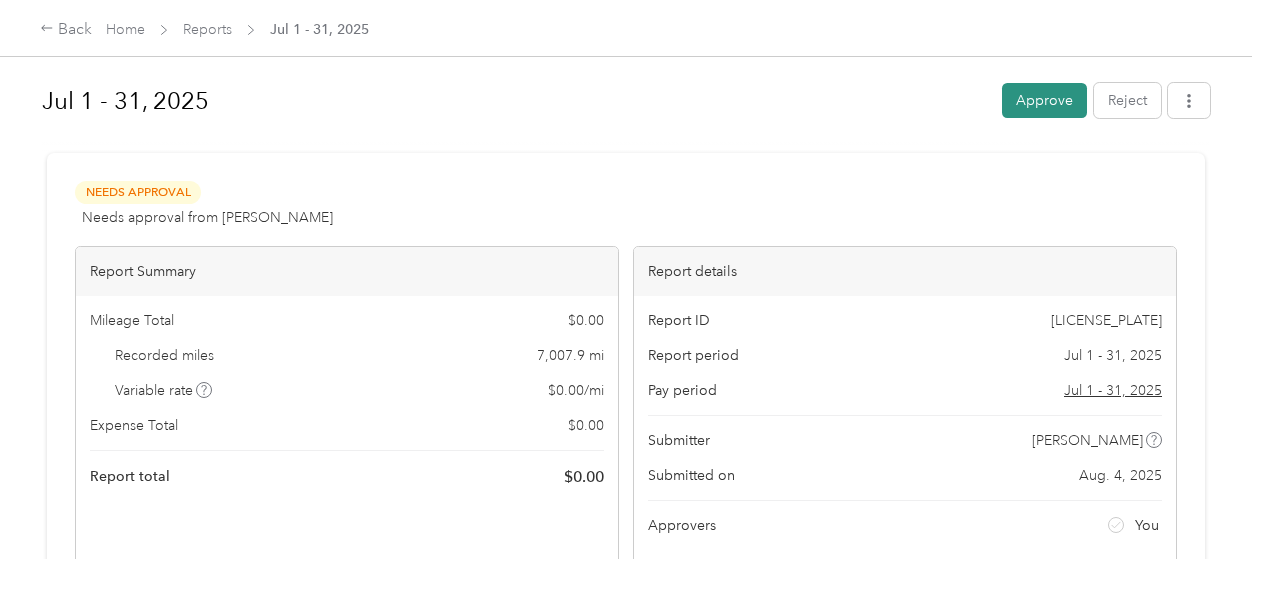 click on "Approve" at bounding box center (1044, 100) 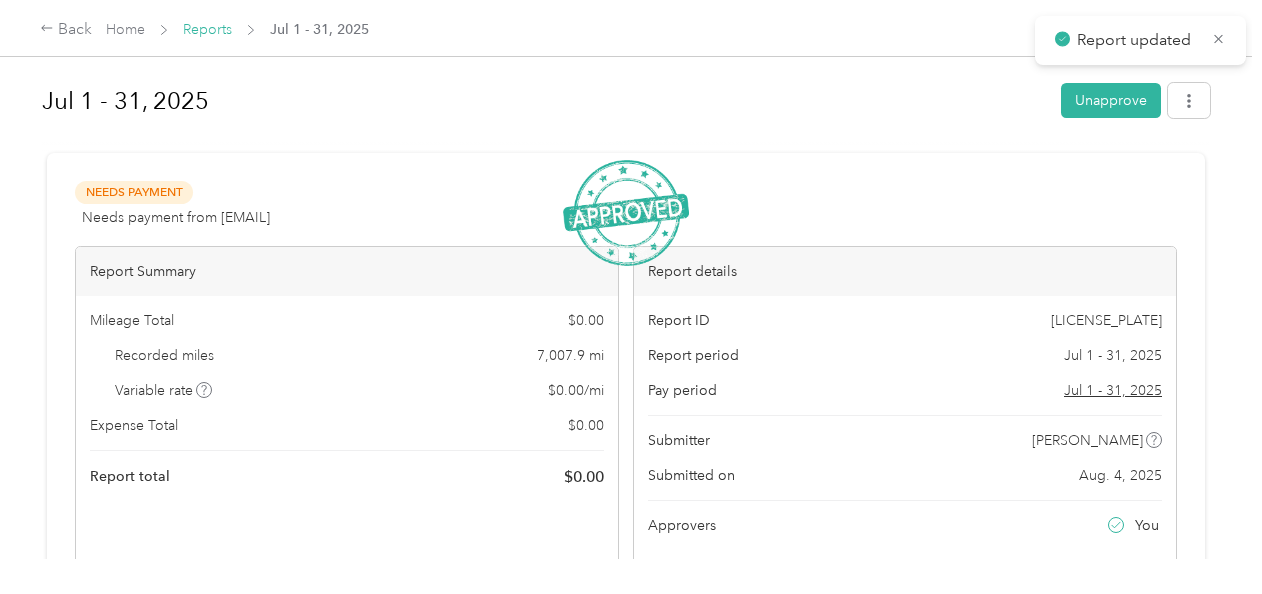 click on "Reports" at bounding box center (207, 29) 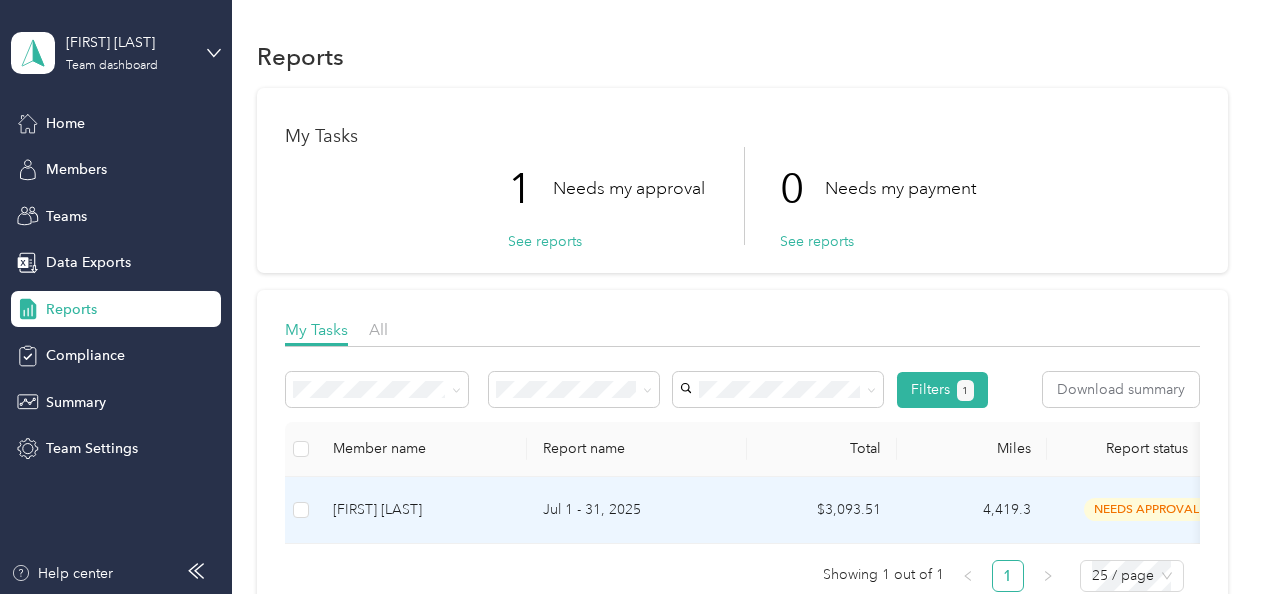 click on "[FIRST] [LAST]" at bounding box center [422, 510] 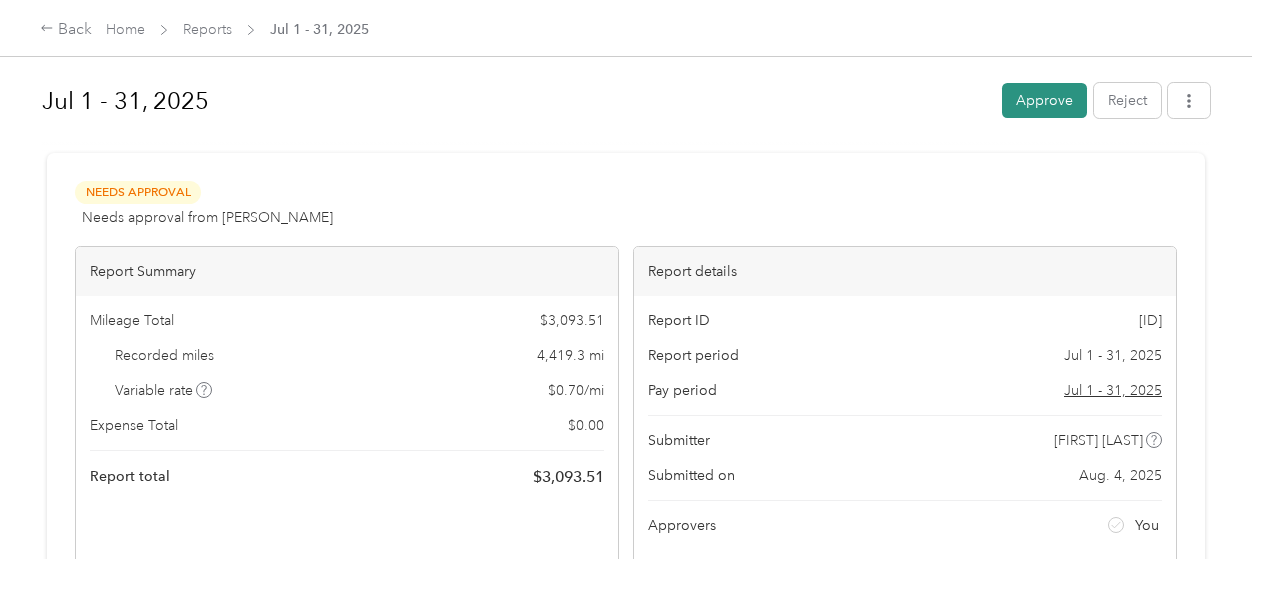 click on "Approve" at bounding box center [1044, 100] 